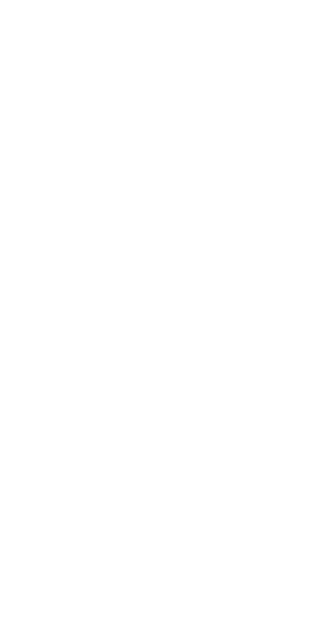 scroll, scrollTop: 0, scrollLeft: 0, axis: both 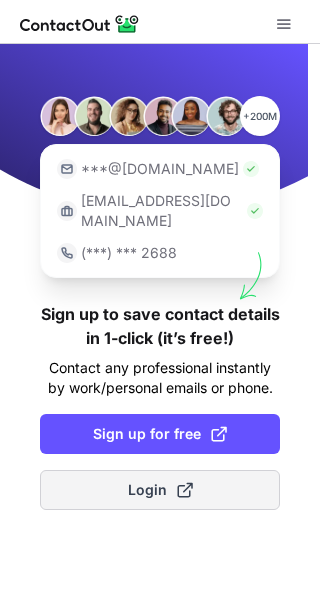 click on "Login" at bounding box center (160, 490) 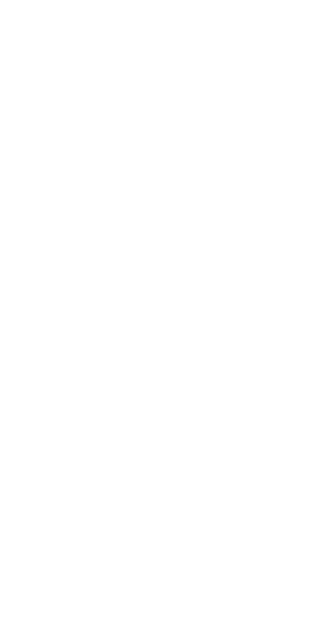 scroll, scrollTop: 0, scrollLeft: 0, axis: both 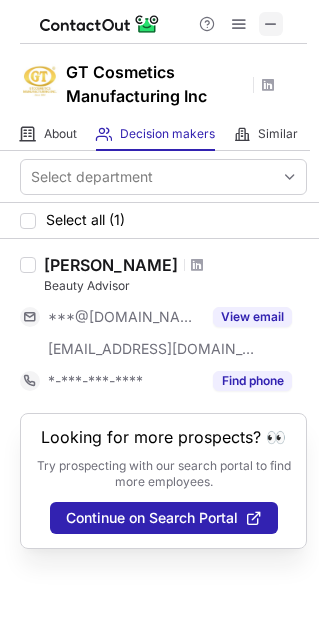 click at bounding box center [271, 24] 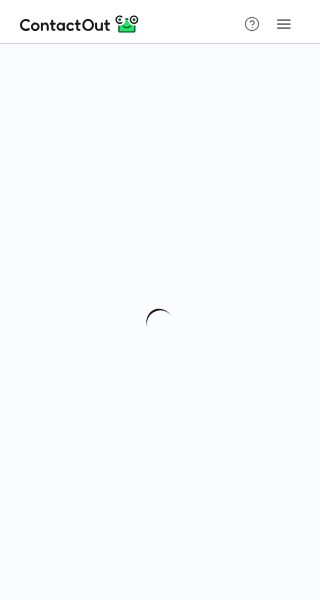 scroll, scrollTop: 0, scrollLeft: 0, axis: both 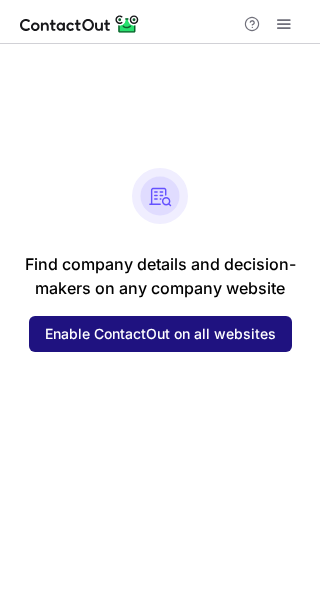 click on "Enable ContactOut on all websites" at bounding box center (160, 334) 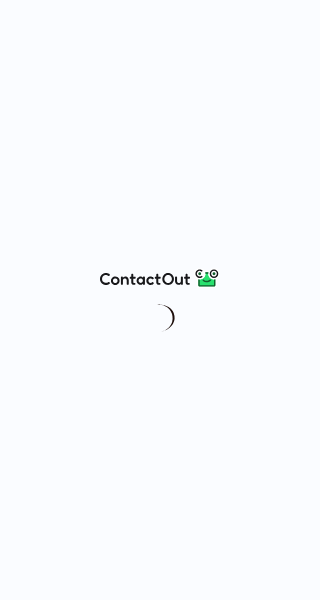scroll, scrollTop: 0, scrollLeft: 0, axis: both 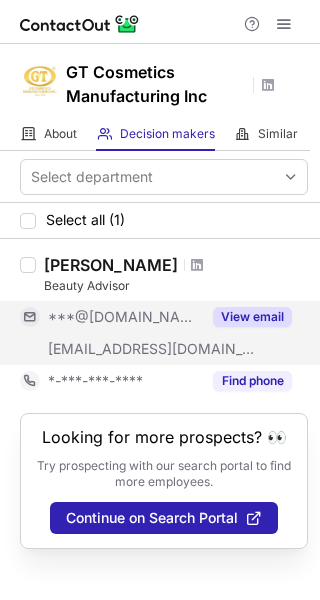 click on "View email" at bounding box center [252, 317] 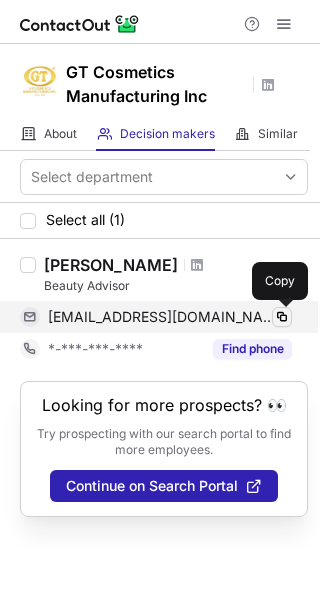 click at bounding box center (282, 317) 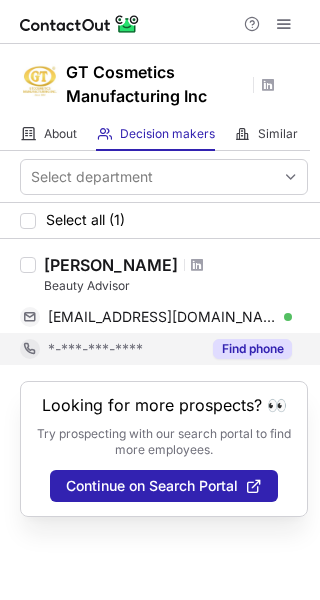 click on "Find phone" at bounding box center [252, 349] 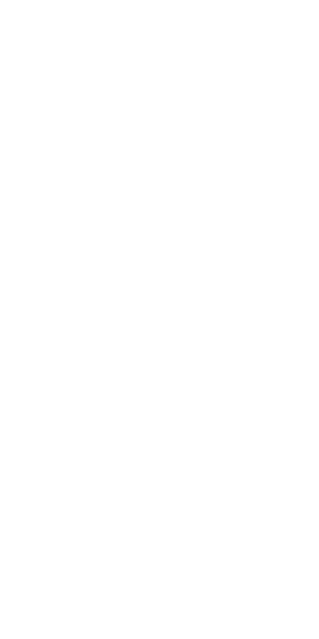 scroll, scrollTop: 0, scrollLeft: 0, axis: both 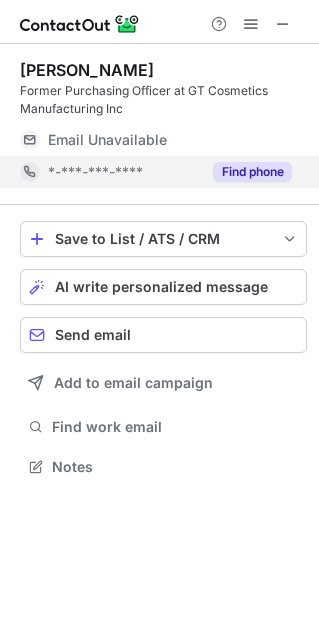 click on "Find phone" at bounding box center (252, 172) 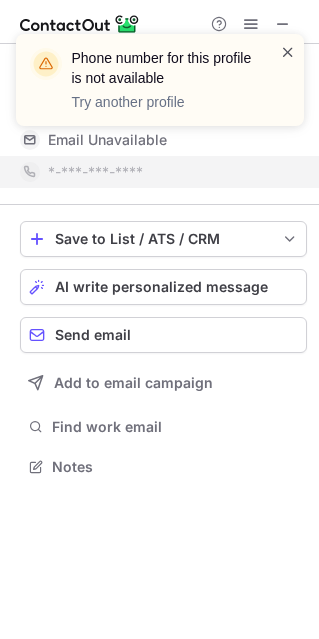 click at bounding box center (288, 52) 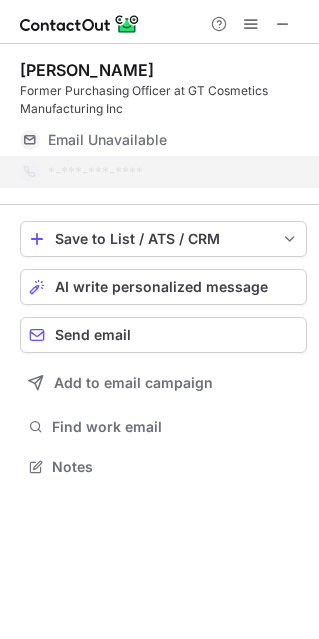 click on "Phone number for this profile is not available Try another profile" at bounding box center [160, 88] 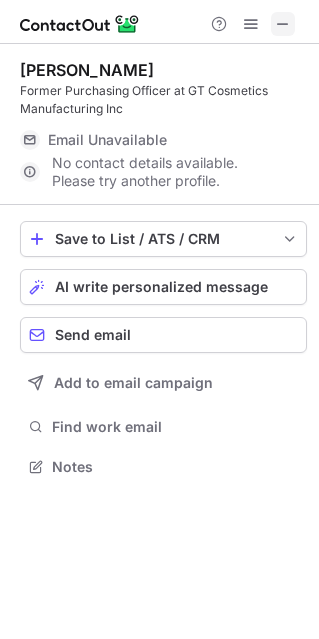 click at bounding box center [283, 24] 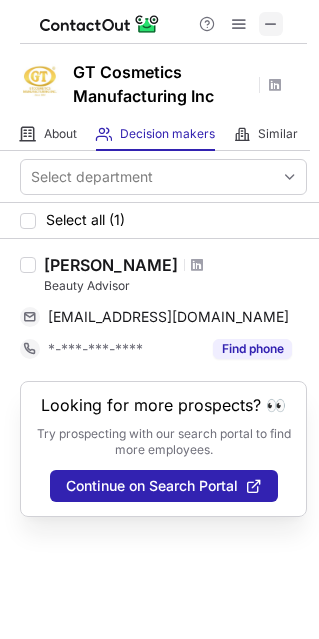 click at bounding box center (271, 24) 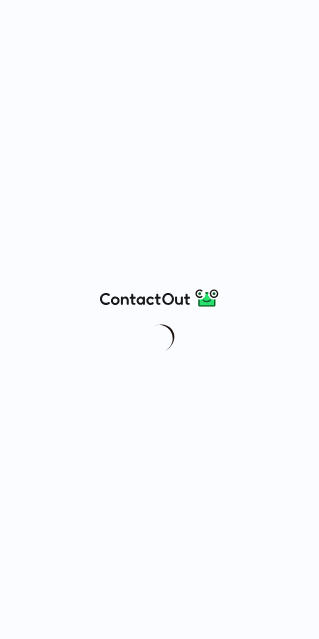 scroll, scrollTop: 0, scrollLeft: 0, axis: both 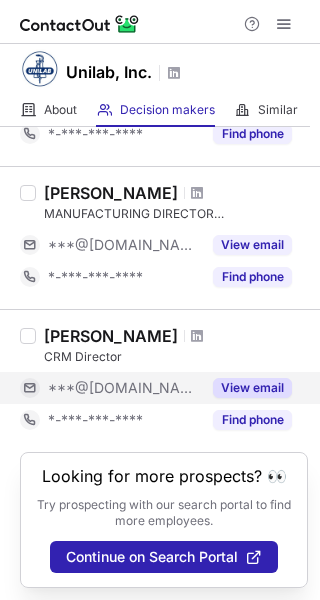 click on "View email" at bounding box center [252, 388] 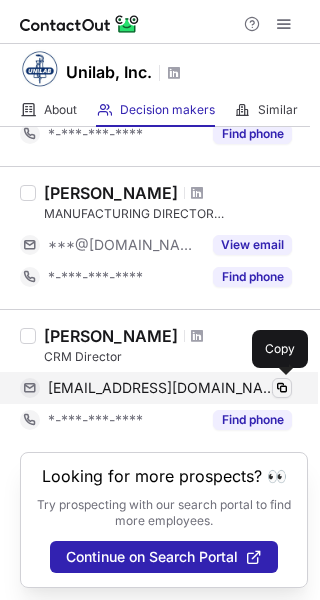 click at bounding box center [282, 388] 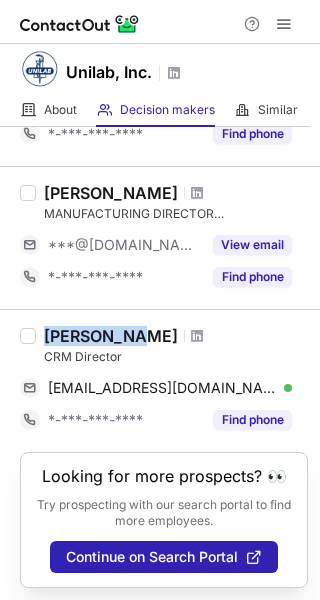 drag, startPoint x: 45, startPoint y: 333, endPoint x: 125, endPoint y: 327, distance: 80.224686 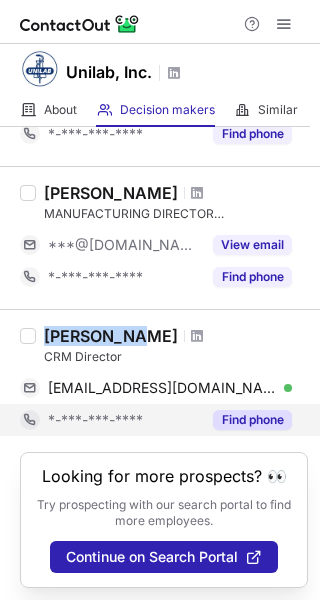 click on "Find phone" at bounding box center (252, 420) 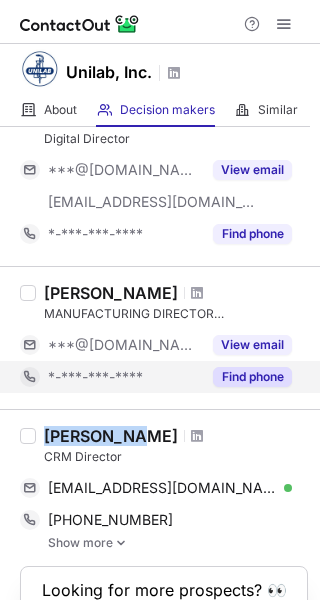 scroll, scrollTop: 1320, scrollLeft: 0, axis: vertical 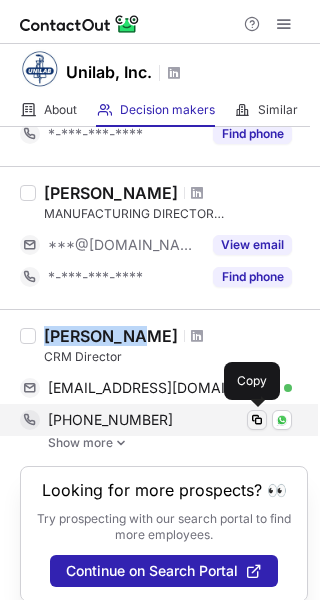 click at bounding box center [257, 420] 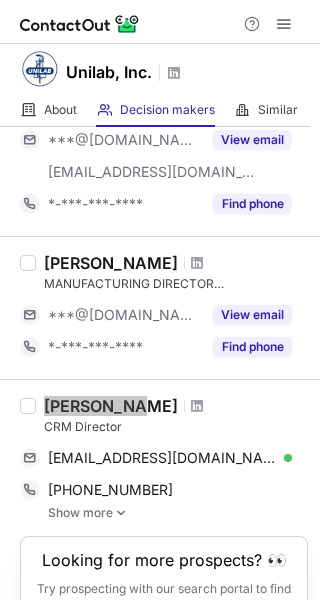 scroll, scrollTop: 1220, scrollLeft: 0, axis: vertical 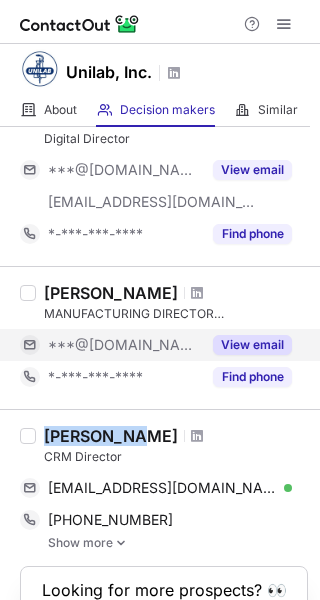 click on "View email" at bounding box center (252, 345) 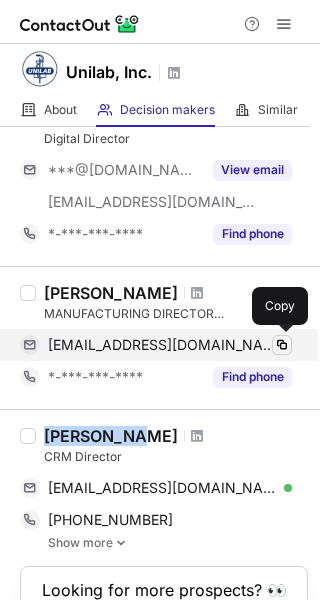 click at bounding box center (282, 345) 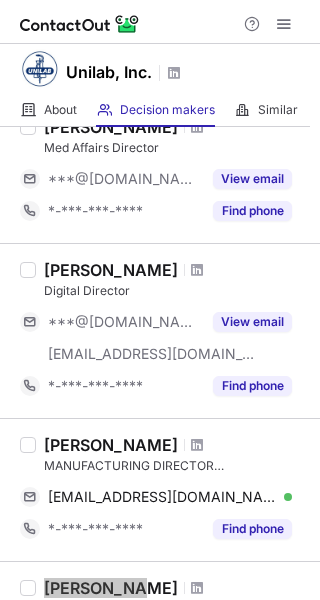 scroll, scrollTop: 1020, scrollLeft: 0, axis: vertical 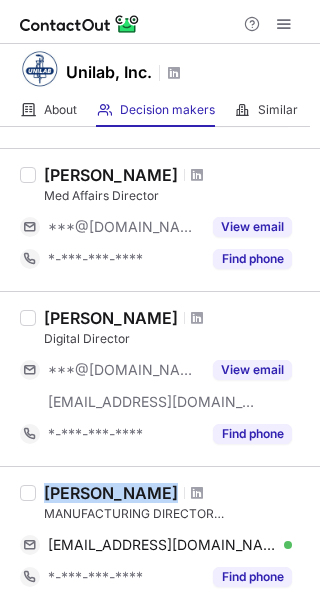 drag, startPoint x: 46, startPoint y: 492, endPoint x: 186, endPoint y: 487, distance: 140.08926 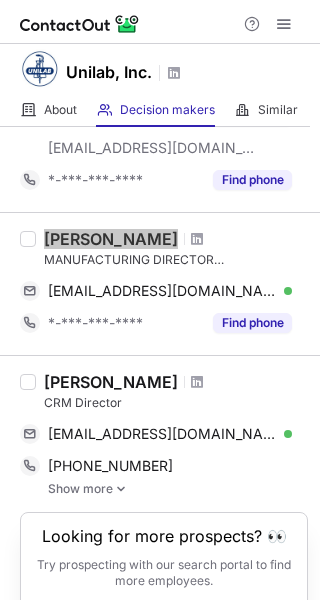 scroll, scrollTop: 1334, scrollLeft: 0, axis: vertical 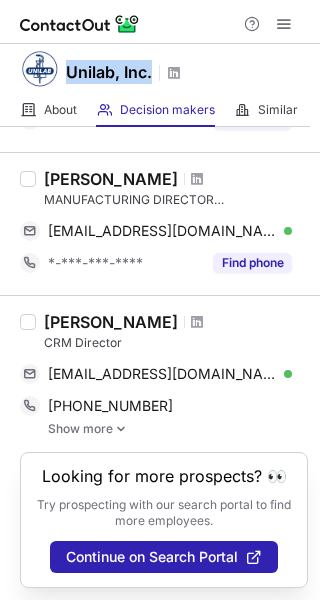 drag, startPoint x: 70, startPoint y: 76, endPoint x: 151, endPoint y: 81, distance: 81.154175 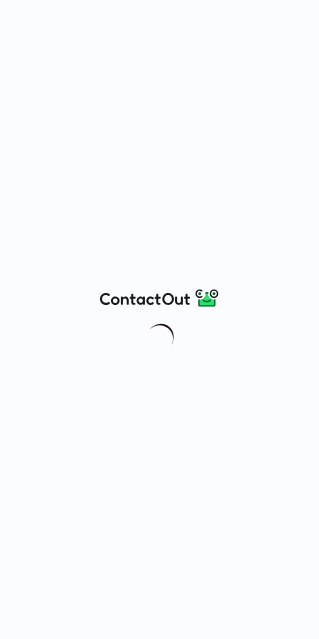 scroll, scrollTop: 0, scrollLeft: 0, axis: both 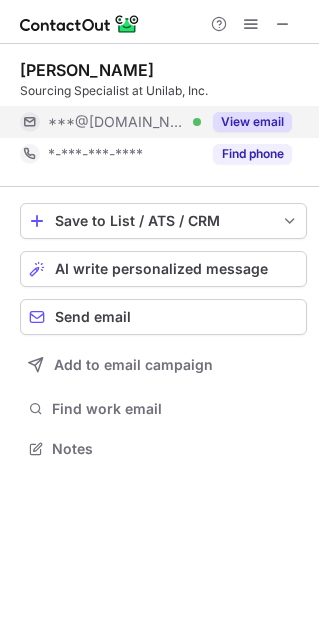 click on "View email" at bounding box center (252, 122) 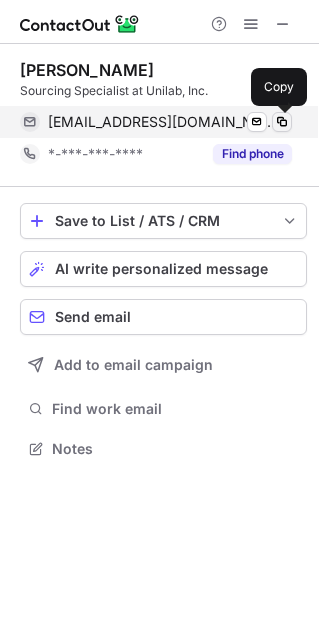 click at bounding box center [282, 122] 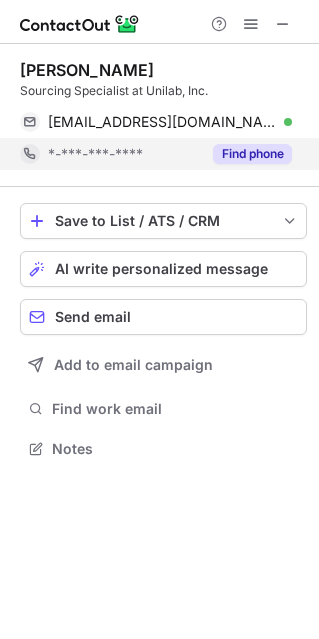 click on "Find phone" at bounding box center (252, 154) 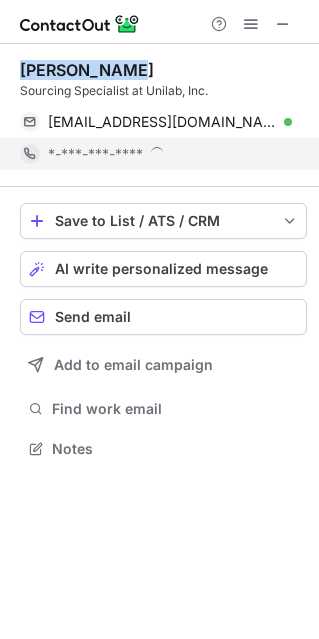 drag, startPoint x: 149, startPoint y: 70, endPoint x: 16, endPoint y: 68, distance: 133.01503 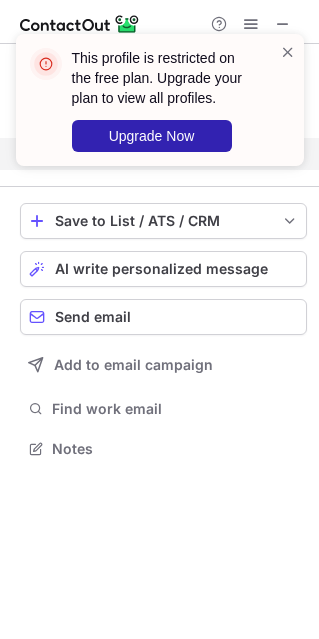 click at bounding box center (288, 100) 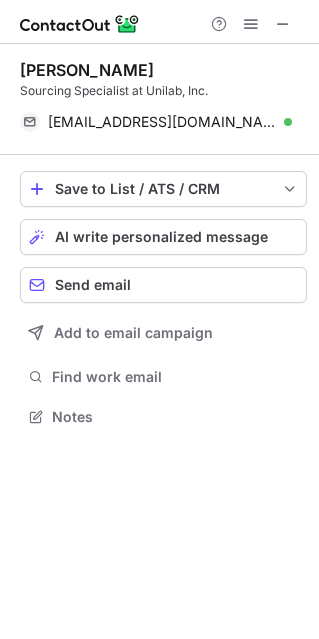 scroll, scrollTop: 402, scrollLeft: 319, axis: both 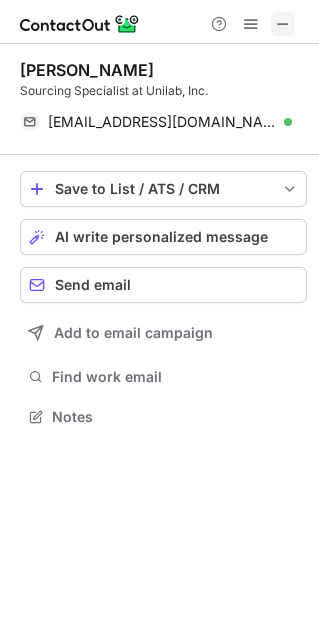 click at bounding box center [283, 24] 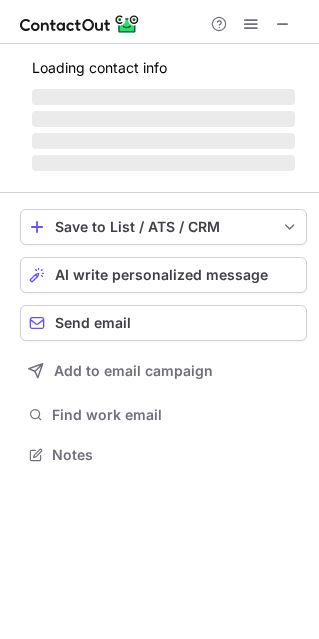 scroll, scrollTop: 434, scrollLeft: 319, axis: both 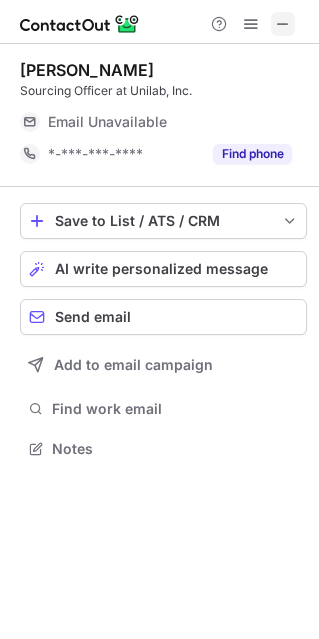 click at bounding box center (283, 24) 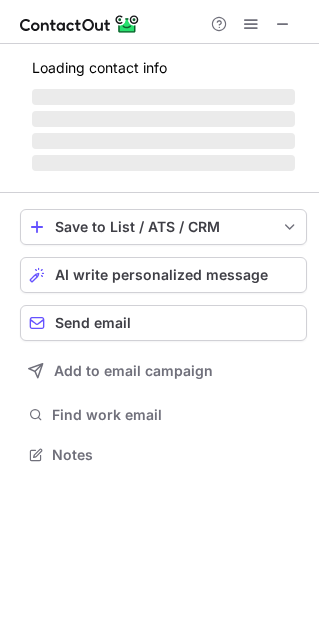 scroll, scrollTop: 442, scrollLeft: 319, axis: both 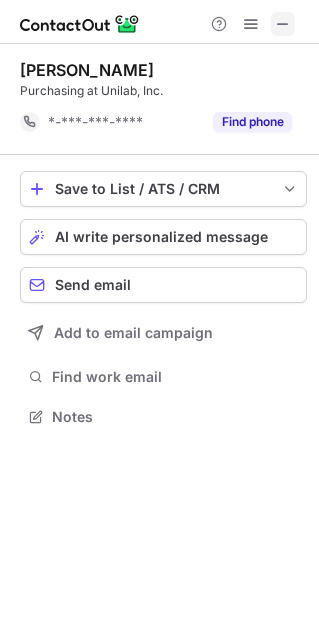 click at bounding box center (283, 24) 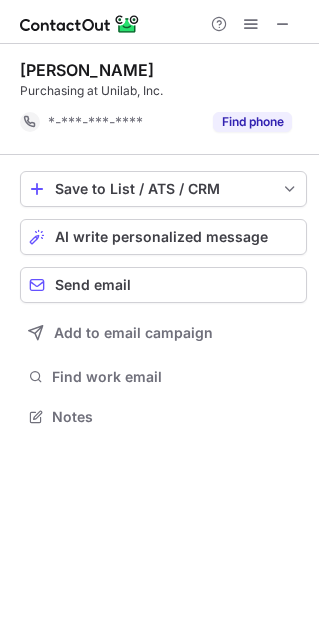 scroll, scrollTop: 10, scrollLeft: 10, axis: both 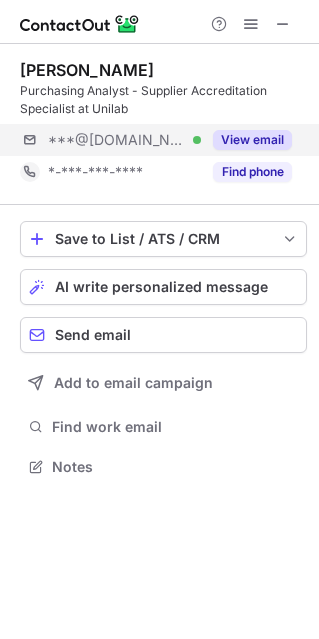 click on "View email" at bounding box center (252, 140) 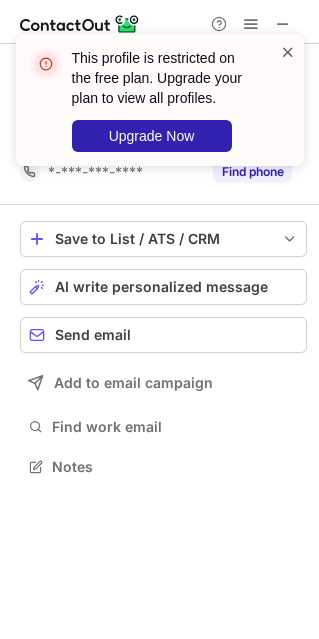 click at bounding box center [288, 52] 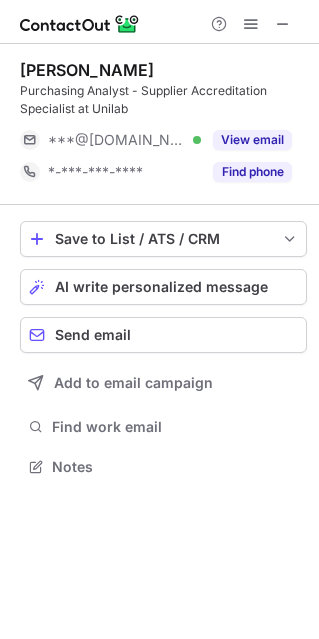 click on "This profile is restricted on the free plan. Upgrade your plan to view all profiles. Upgrade Now" at bounding box center (173, 100) 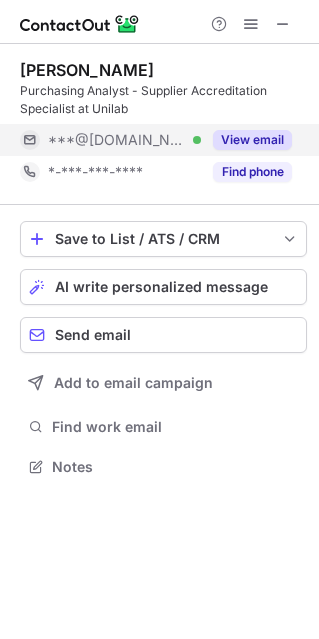 click on "View email" at bounding box center [252, 140] 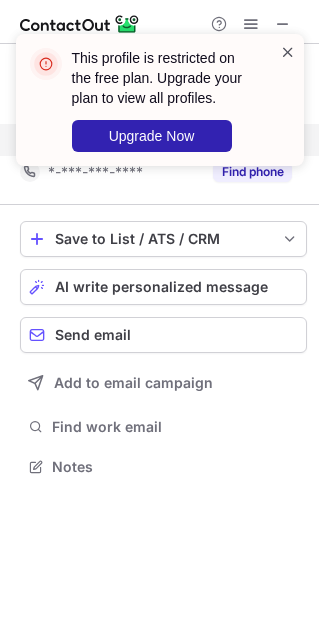 click at bounding box center [288, 52] 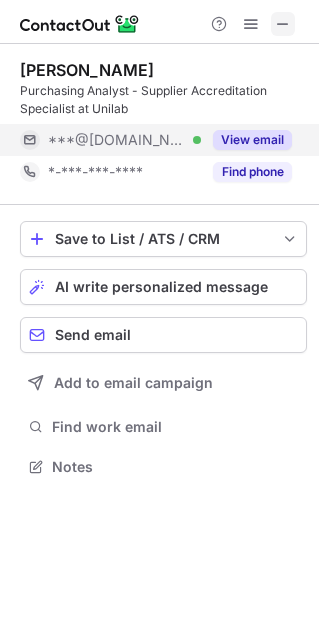 scroll, scrollTop: 442, scrollLeft: 319, axis: both 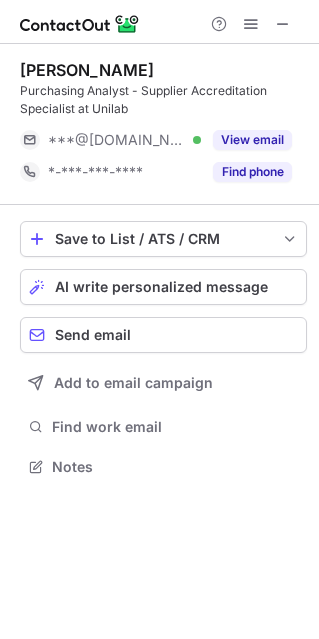 drag, startPoint x: 175, startPoint y: 71, endPoint x: 11, endPoint y: 69, distance: 164.01219 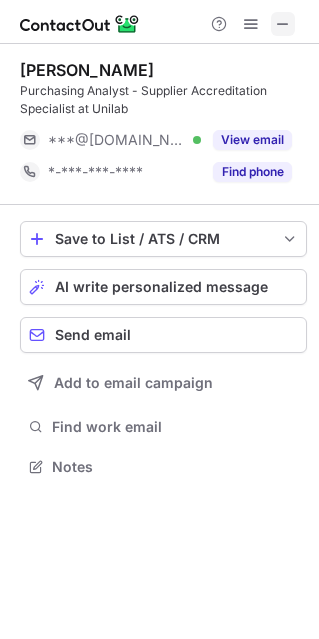 click at bounding box center [283, 24] 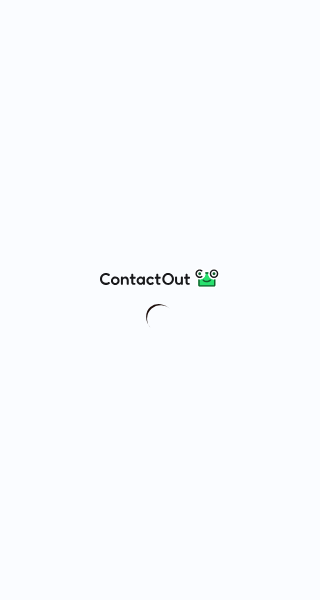 scroll, scrollTop: 0, scrollLeft: 0, axis: both 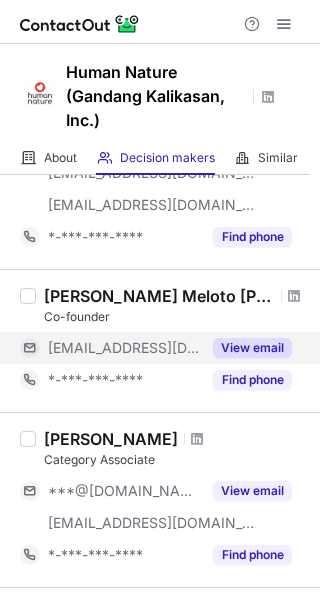 click on "View email" at bounding box center [252, 348] 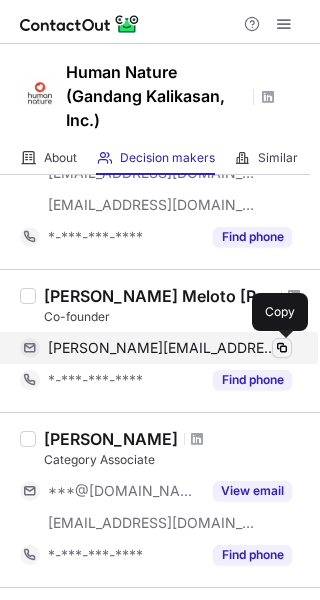 click at bounding box center (282, 348) 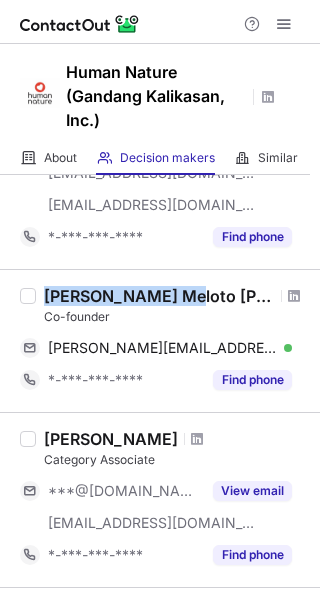 drag, startPoint x: 45, startPoint y: 290, endPoint x: 182, endPoint y: 291, distance: 137.00365 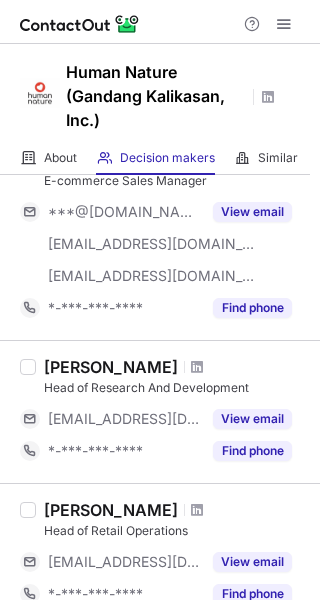 scroll, scrollTop: 700, scrollLeft: 0, axis: vertical 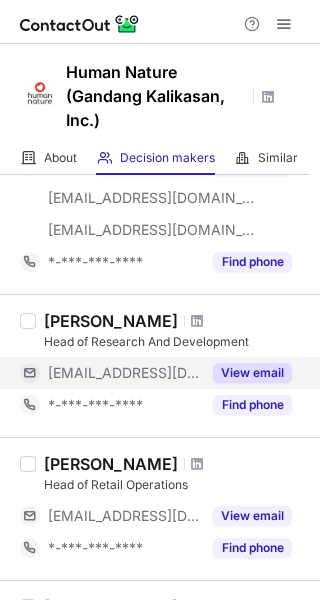 click on "View email" at bounding box center [252, 373] 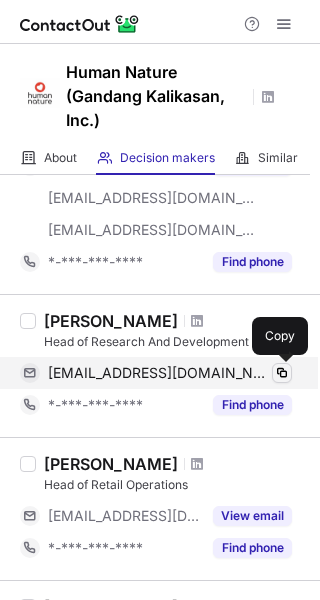 click at bounding box center [282, 373] 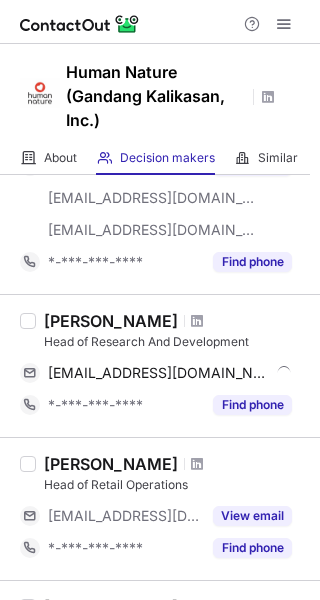 drag, startPoint x: 48, startPoint y: 316, endPoint x: 176, endPoint y: 314, distance: 128.01562 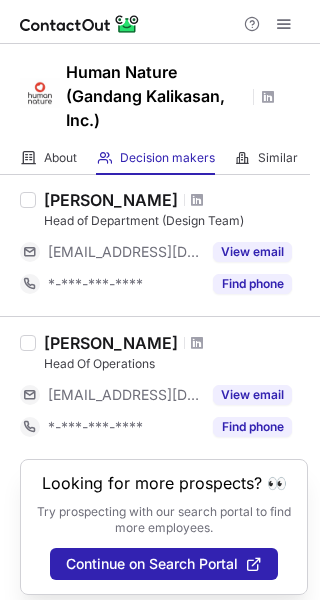 scroll, scrollTop: 1258, scrollLeft: 0, axis: vertical 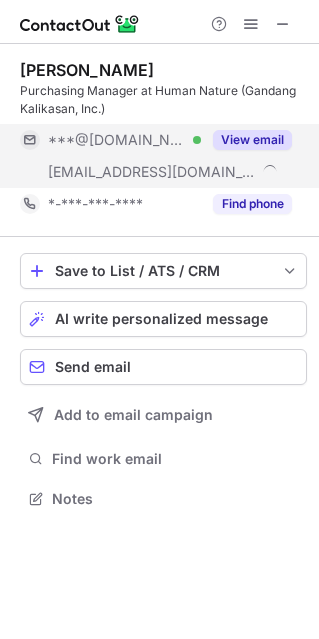 click on "View email" at bounding box center (252, 140) 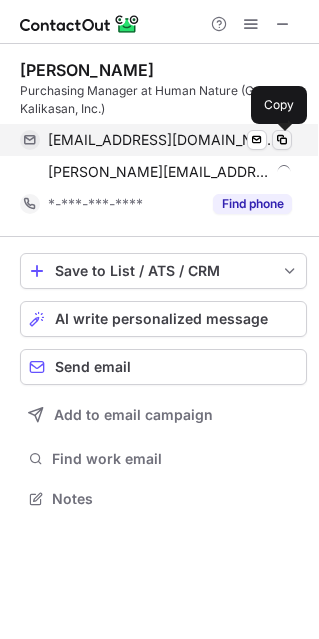 click at bounding box center [282, 140] 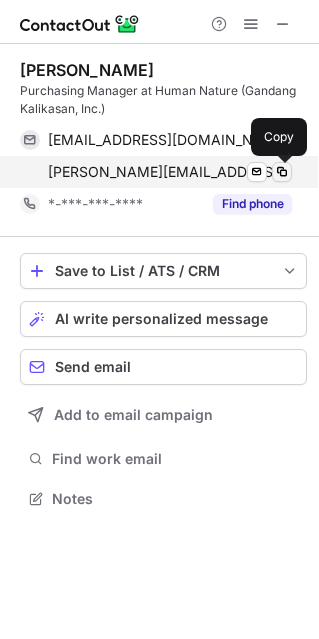 click at bounding box center (282, 172) 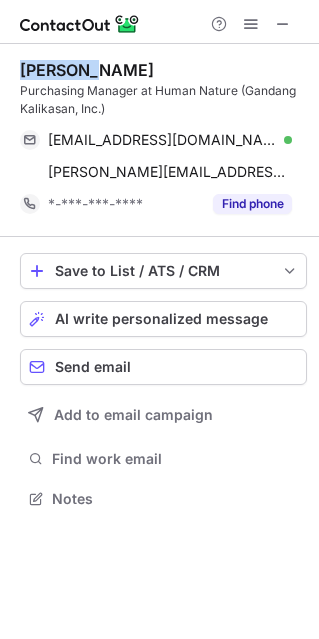 drag, startPoint x: 87, startPoint y: 64, endPoint x: 13, endPoint y: 68, distance: 74.10803 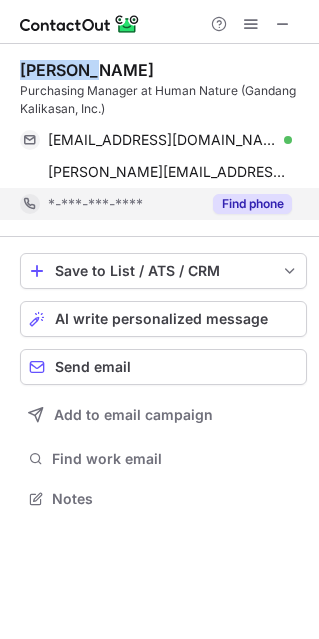 click on "Find phone" at bounding box center [252, 204] 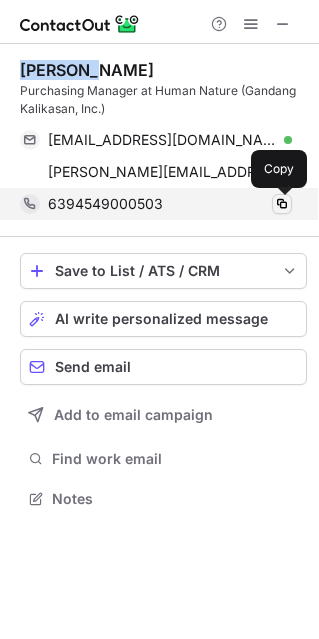 click at bounding box center [282, 204] 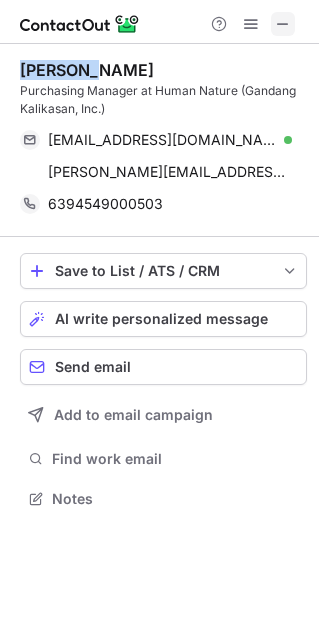 click at bounding box center (283, 24) 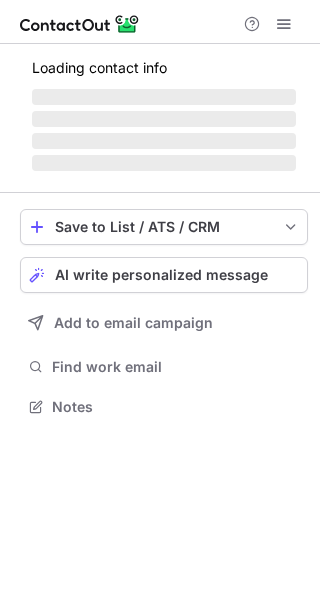 scroll, scrollTop: 0, scrollLeft: 0, axis: both 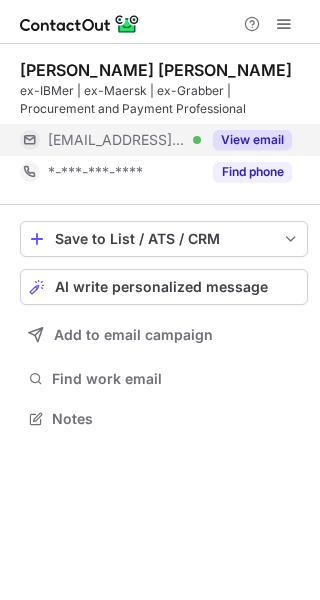 click on "View email" at bounding box center [252, 140] 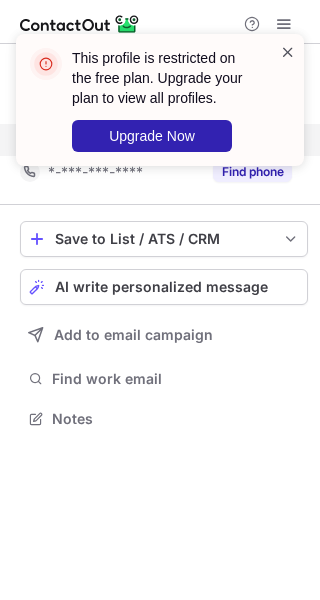 click at bounding box center (288, 52) 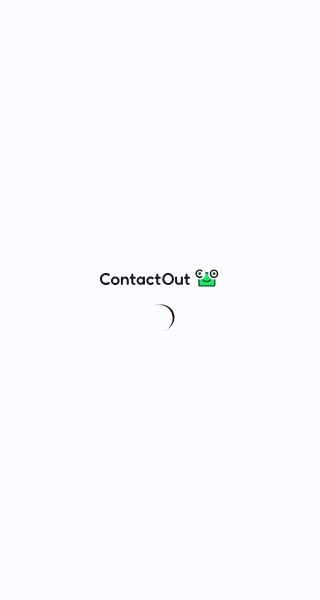 scroll, scrollTop: 0, scrollLeft: 0, axis: both 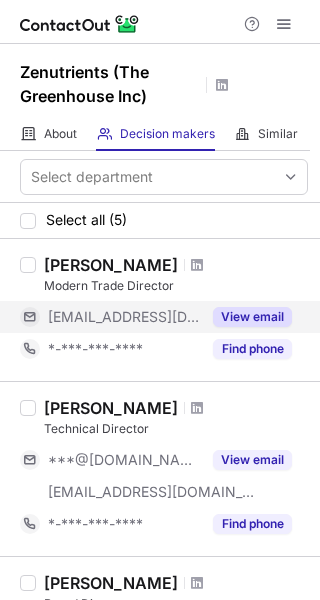 click on "View email" at bounding box center [252, 317] 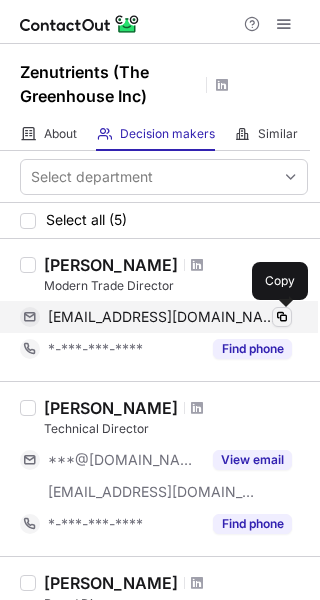 click at bounding box center (282, 317) 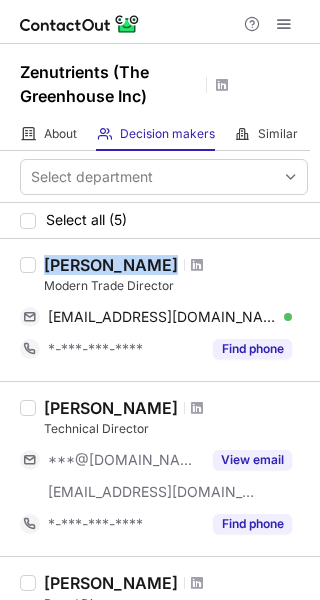 drag, startPoint x: 47, startPoint y: 266, endPoint x: 129, endPoint y: 264, distance: 82.02438 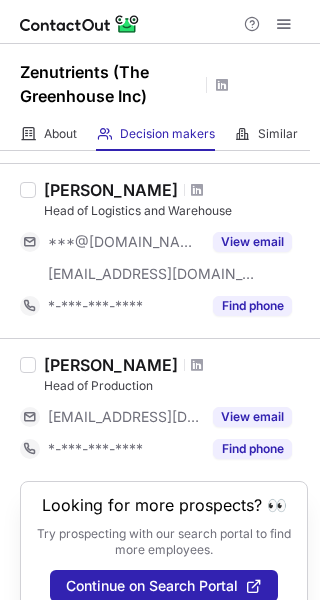 scroll, scrollTop: 599, scrollLeft: 0, axis: vertical 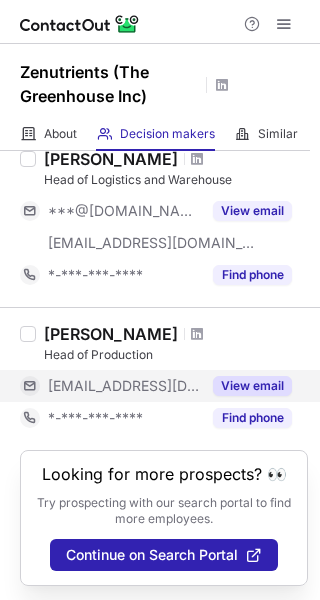 click on "View email" at bounding box center (252, 386) 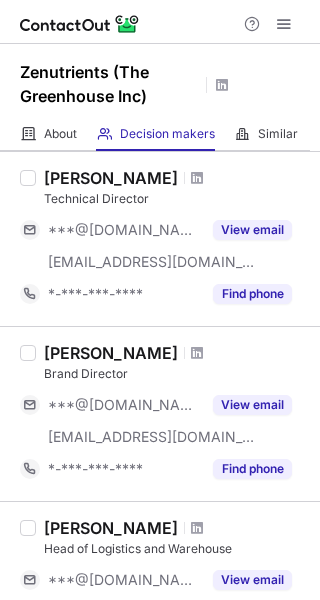 scroll, scrollTop: 199, scrollLeft: 0, axis: vertical 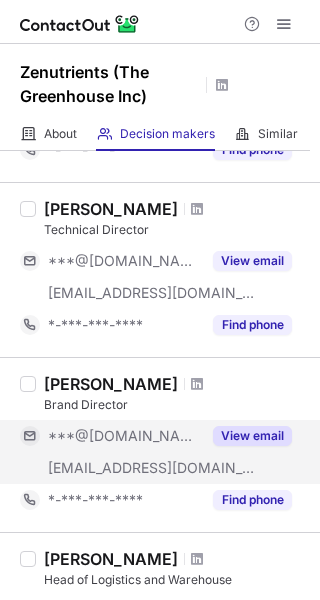 click on "View email" at bounding box center (252, 436) 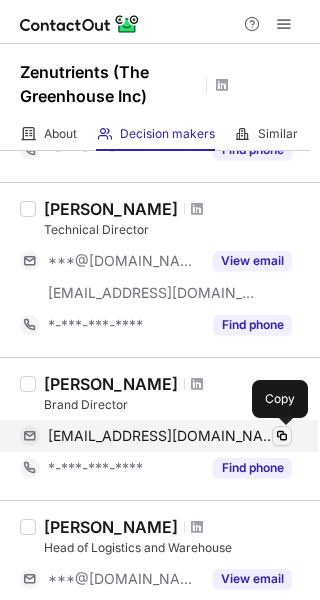 click at bounding box center (282, 436) 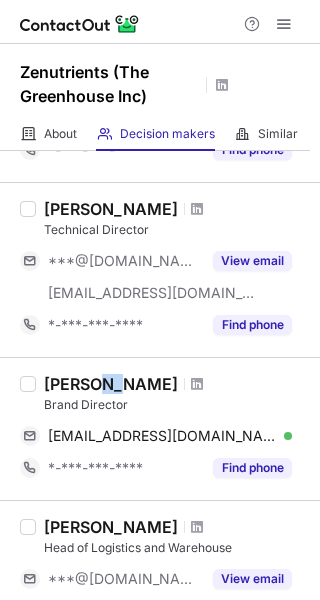 drag, startPoint x: 120, startPoint y: 375, endPoint x: 99, endPoint y: 373, distance: 21.095022 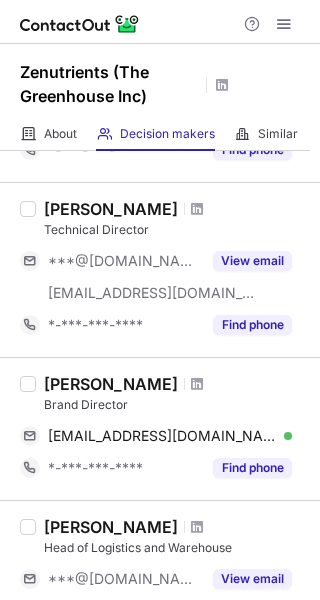 click at bounding box center [197, 384] 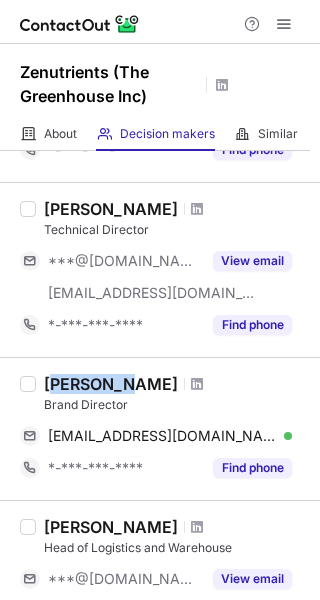 drag, startPoint x: 49, startPoint y: 386, endPoint x: 124, endPoint y: 379, distance: 75.32596 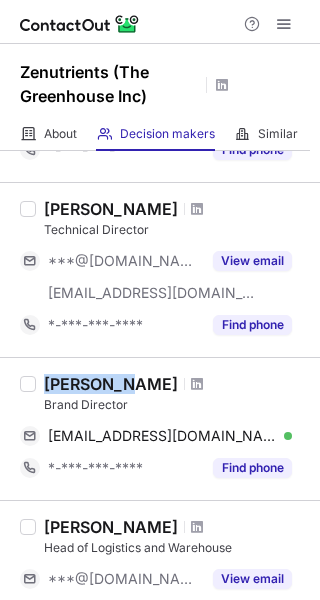 drag, startPoint x: 46, startPoint y: 384, endPoint x: 121, endPoint y: 379, distance: 75.16648 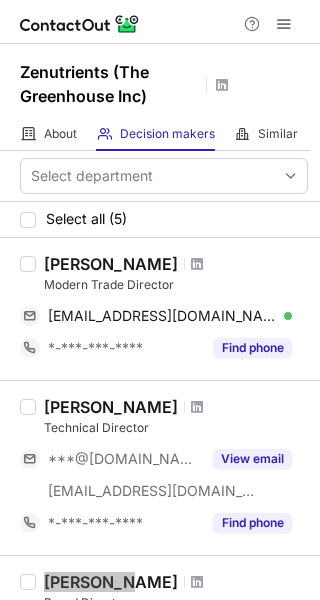 scroll, scrollTop: 0, scrollLeft: 0, axis: both 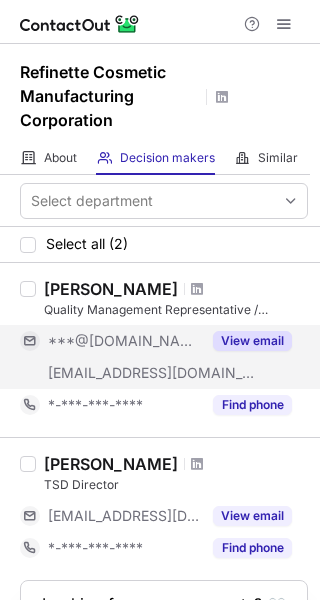 click on "View email" at bounding box center [252, 341] 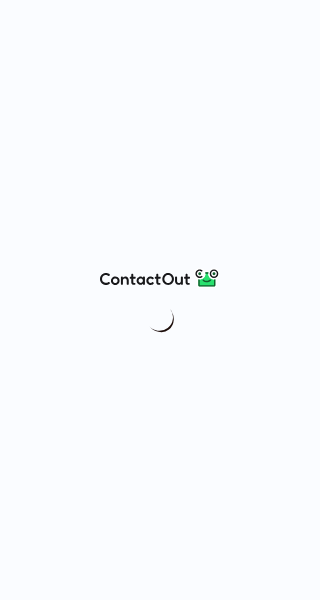 scroll, scrollTop: 0, scrollLeft: 0, axis: both 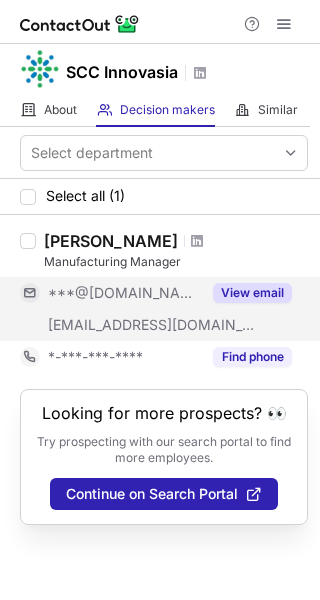 click on "View email" at bounding box center [252, 293] 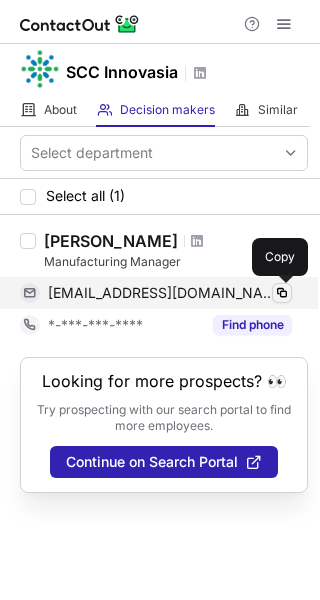 click at bounding box center (282, 293) 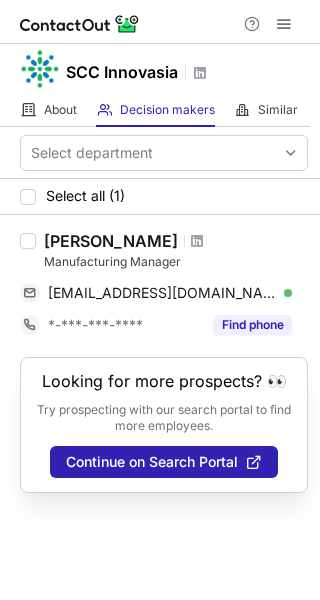 drag, startPoint x: 178, startPoint y: 239, endPoint x: 48, endPoint y: 243, distance: 130.06152 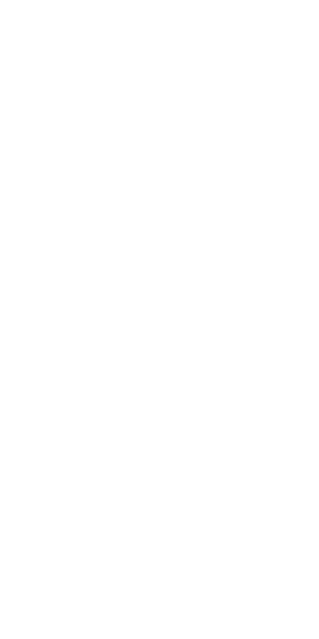 scroll, scrollTop: 0, scrollLeft: 0, axis: both 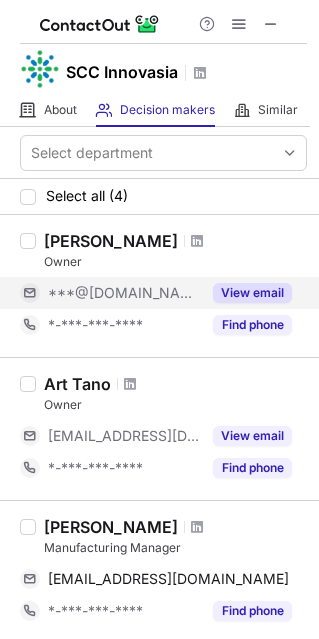 click on "View email" at bounding box center [252, 293] 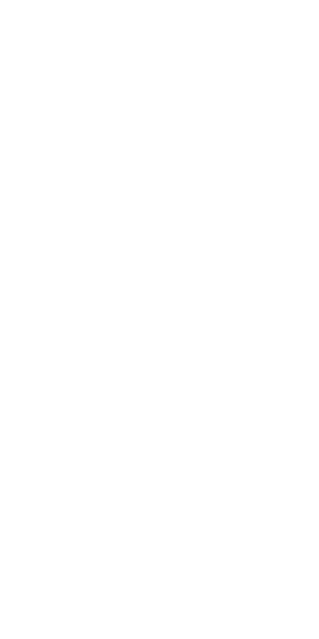 scroll, scrollTop: 0, scrollLeft: 0, axis: both 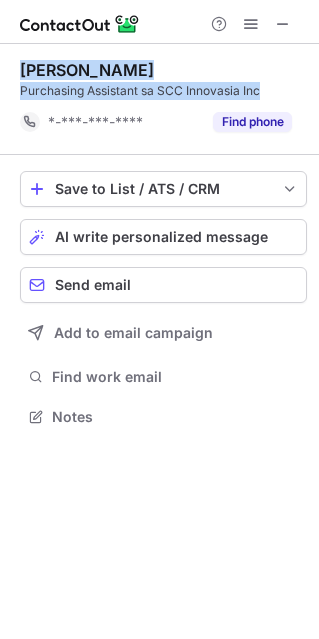 drag, startPoint x: 22, startPoint y: 68, endPoint x: 280, endPoint y: 86, distance: 258.62714 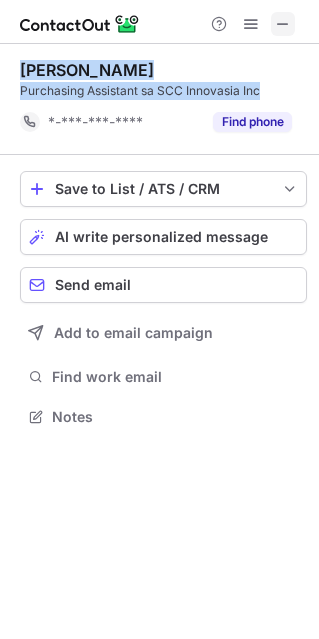 click at bounding box center (283, 24) 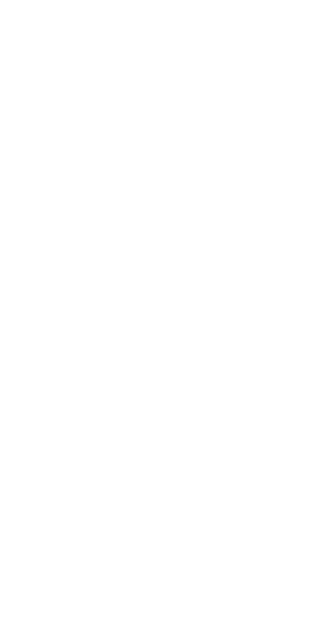 scroll, scrollTop: 0, scrollLeft: 0, axis: both 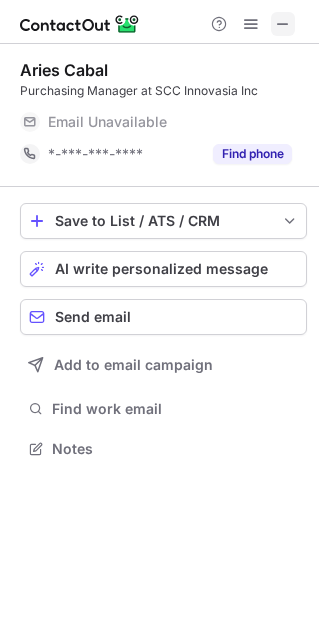 click at bounding box center (283, 24) 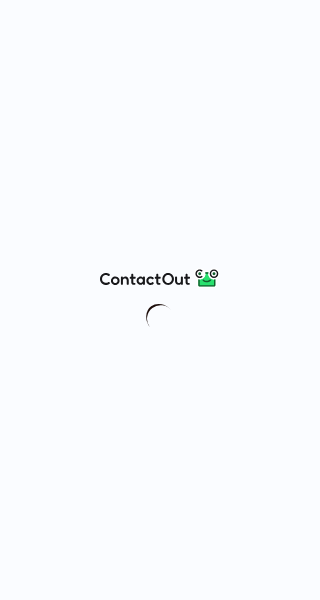 scroll, scrollTop: 0, scrollLeft: 0, axis: both 